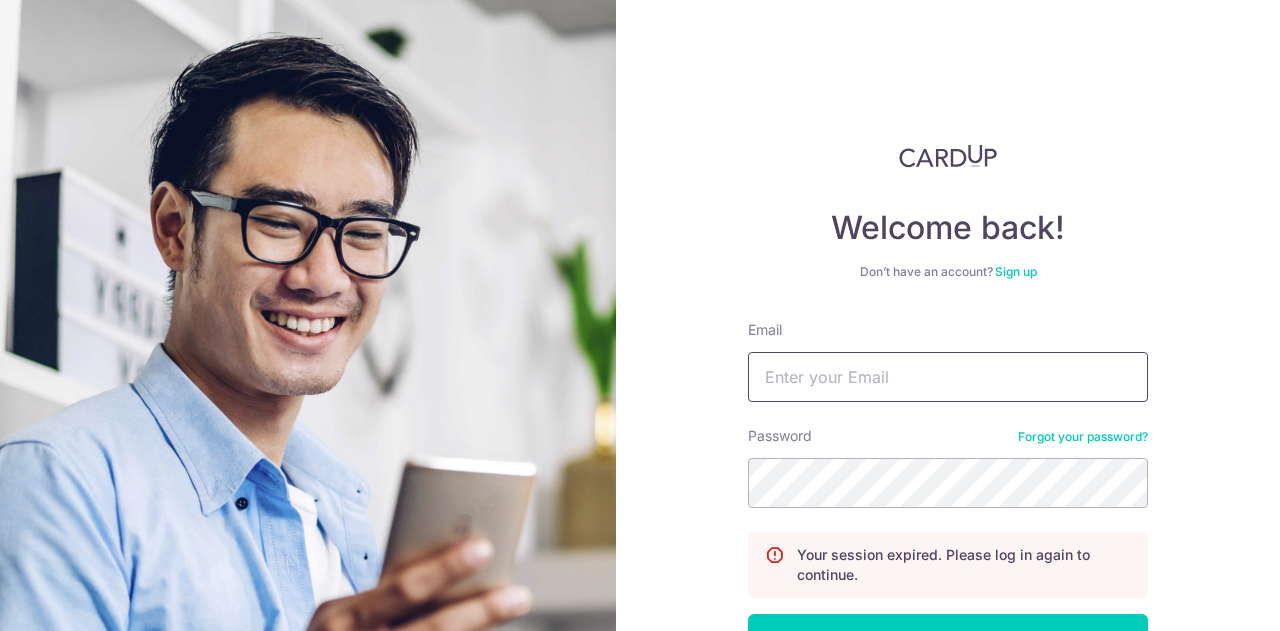 scroll, scrollTop: 0, scrollLeft: 0, axis: both 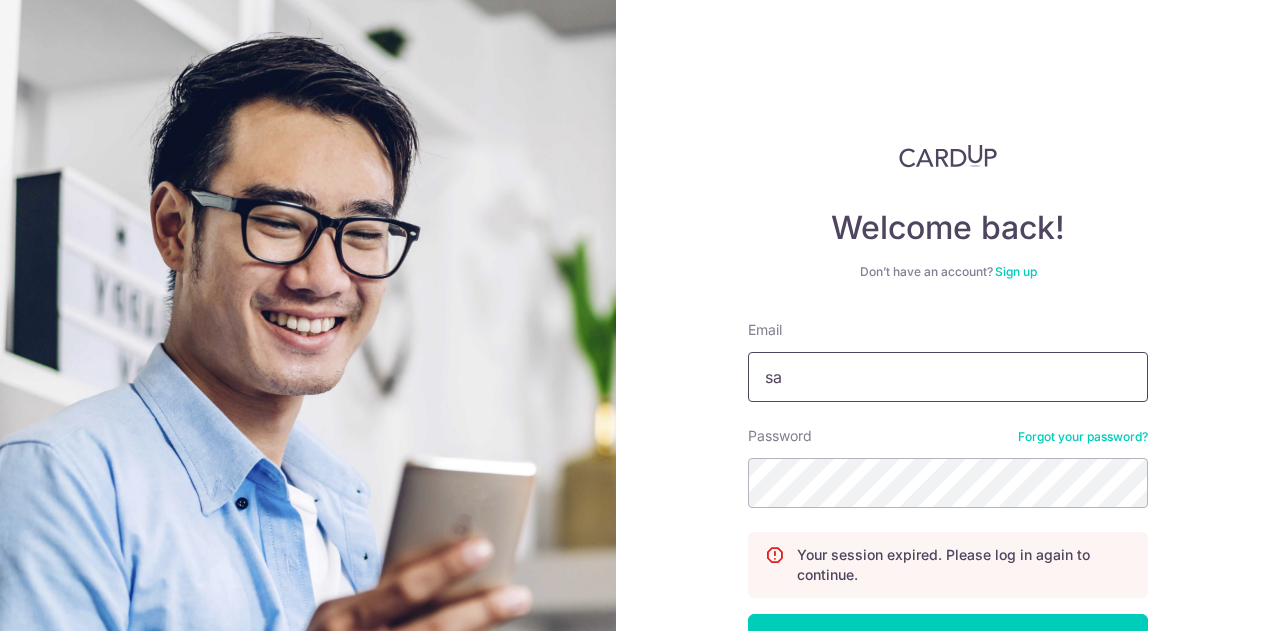 type on "[USERNAME]@example.com" 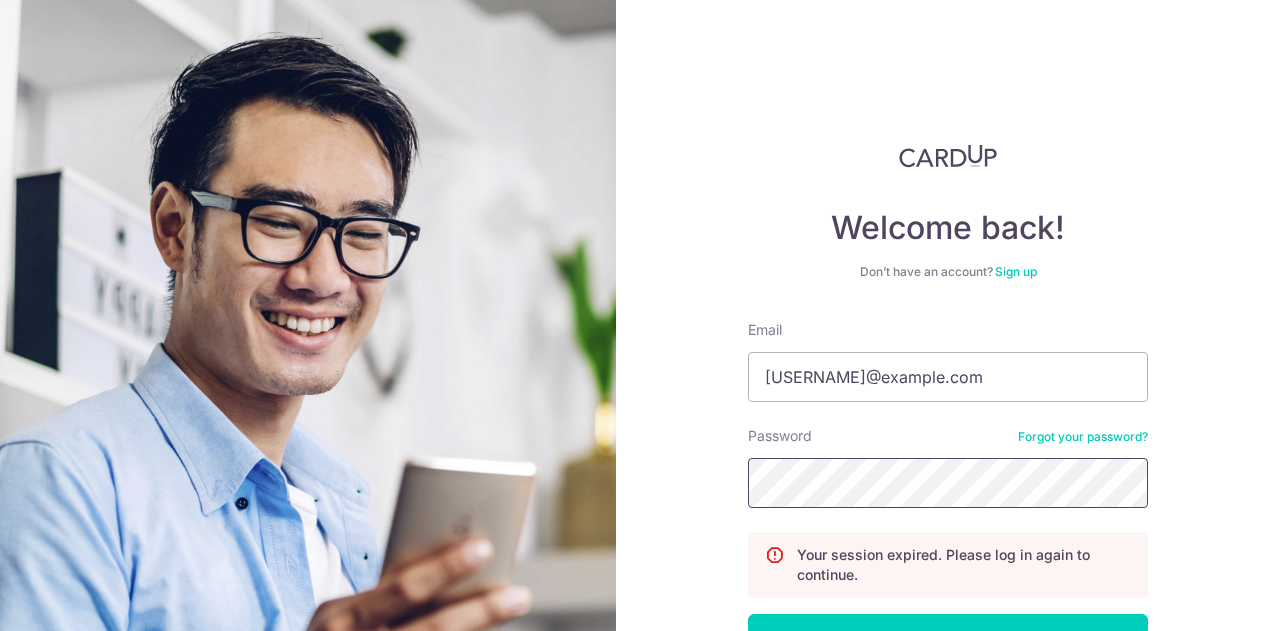 scroll, scrollTop: 143, scrollLeft: 0, axis: vertical 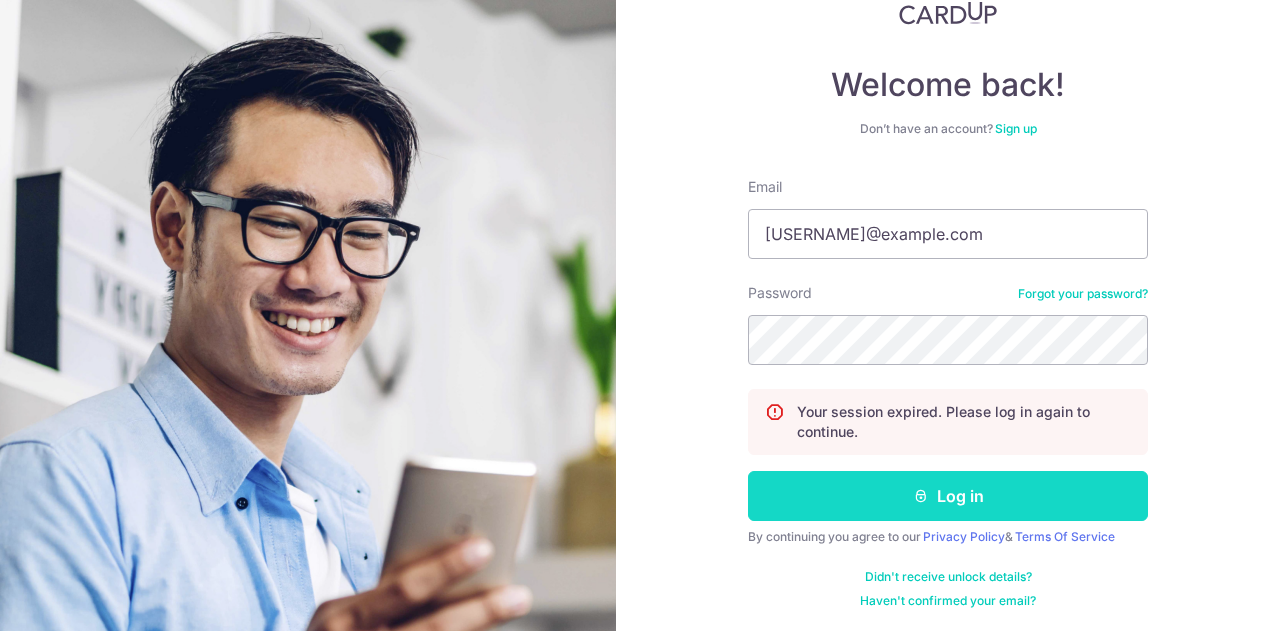 click on "Log in" at bounding box center [948, 496] 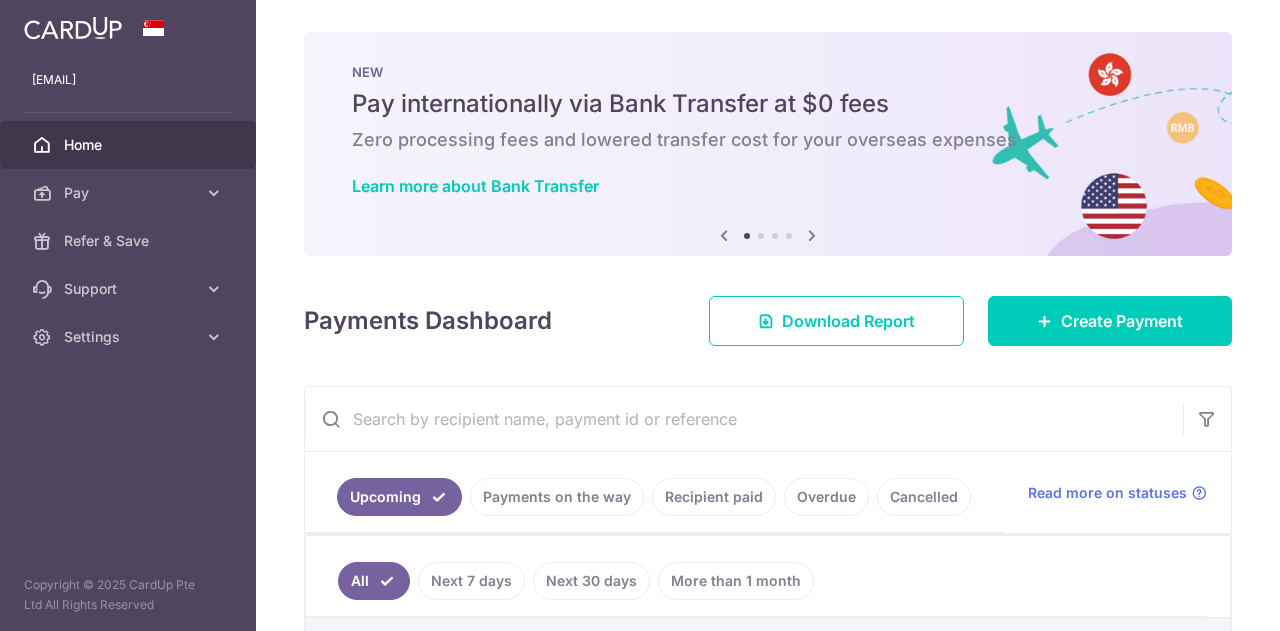 scroll, scrollTop: 0, scrollLeft: 0, axis: both 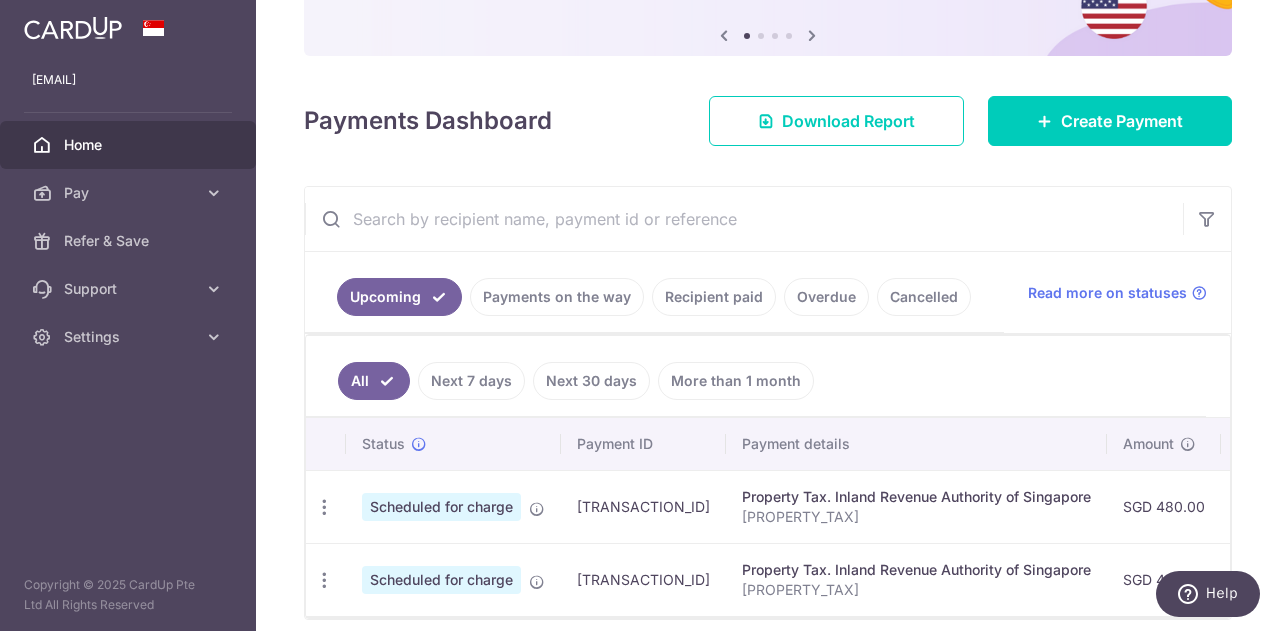 click on "Recipient paid" at bounding box center (714, 297) 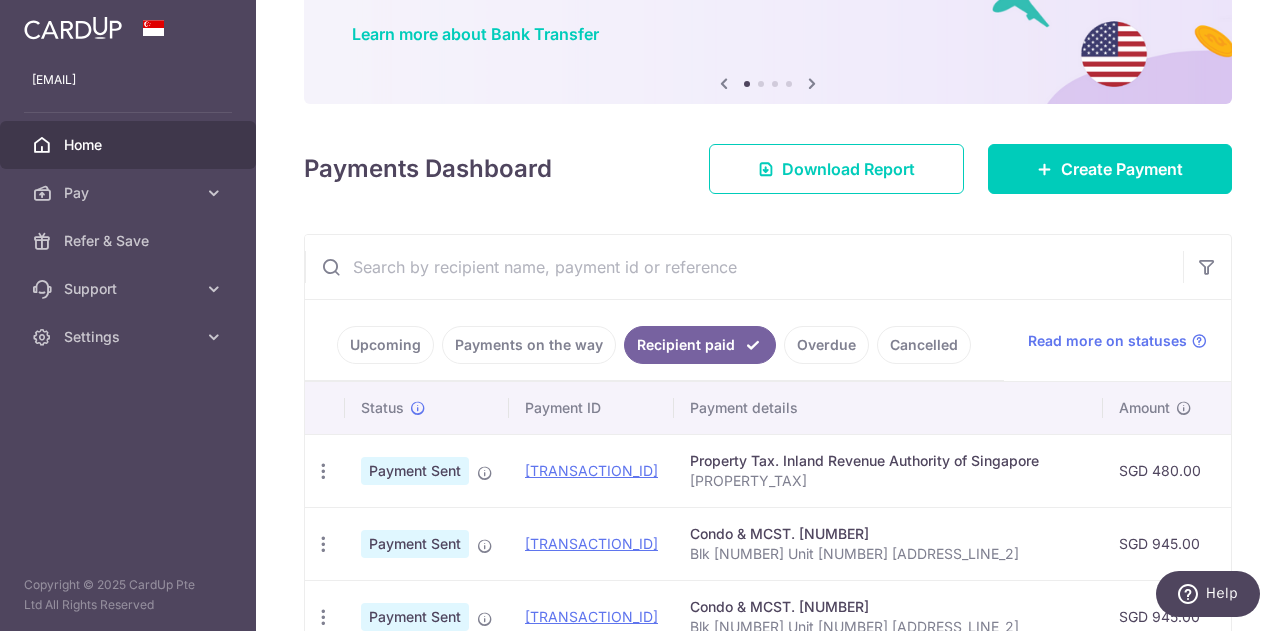 scroll, scrollTop: 200, scrollLeft: 0, axis: vertical 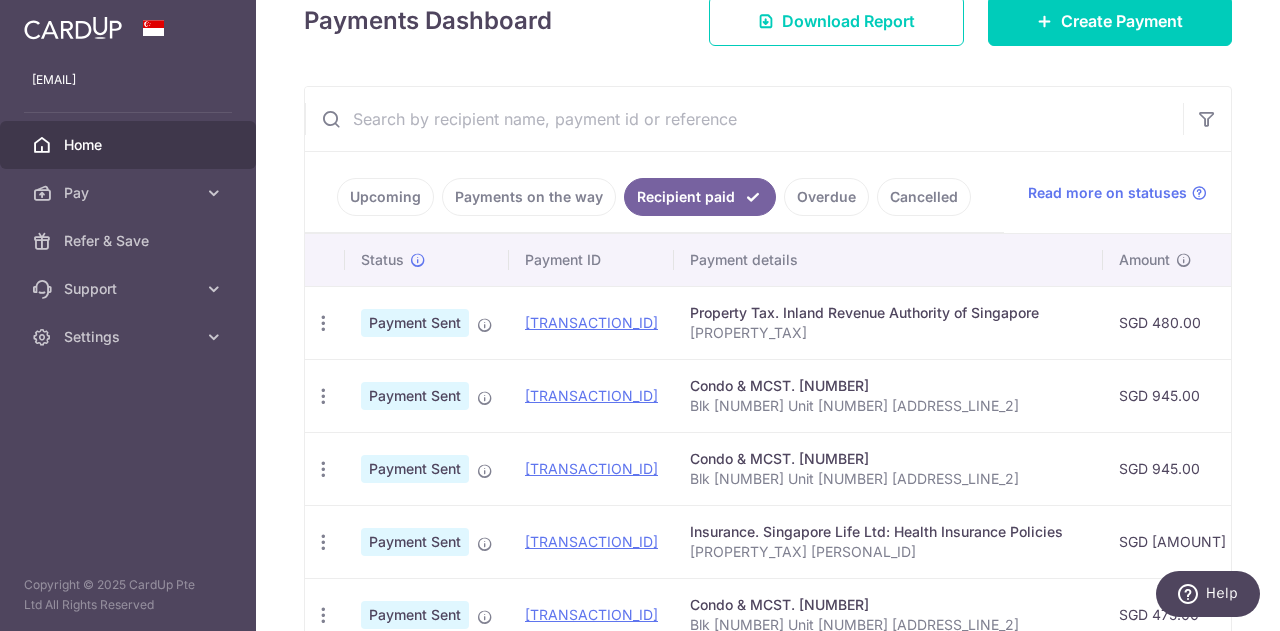 click on "Upcoming" at bounding box center (385, 197) 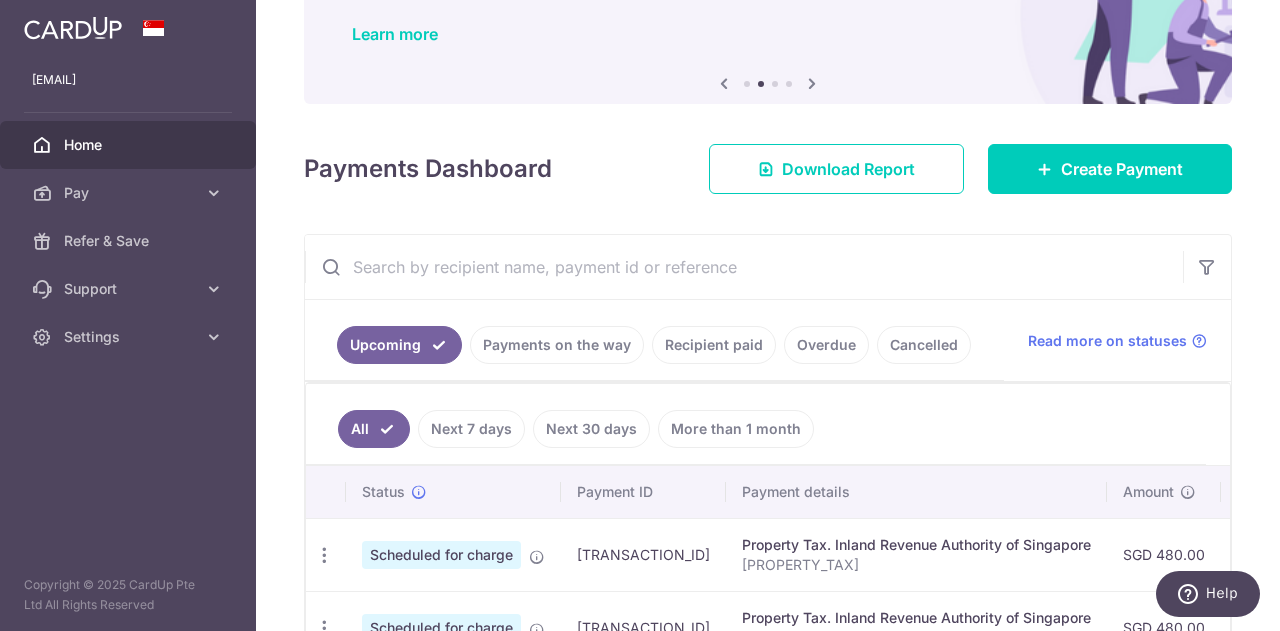 scroll, scrollTop: 286, scrollLeft: 0, axis: vertical 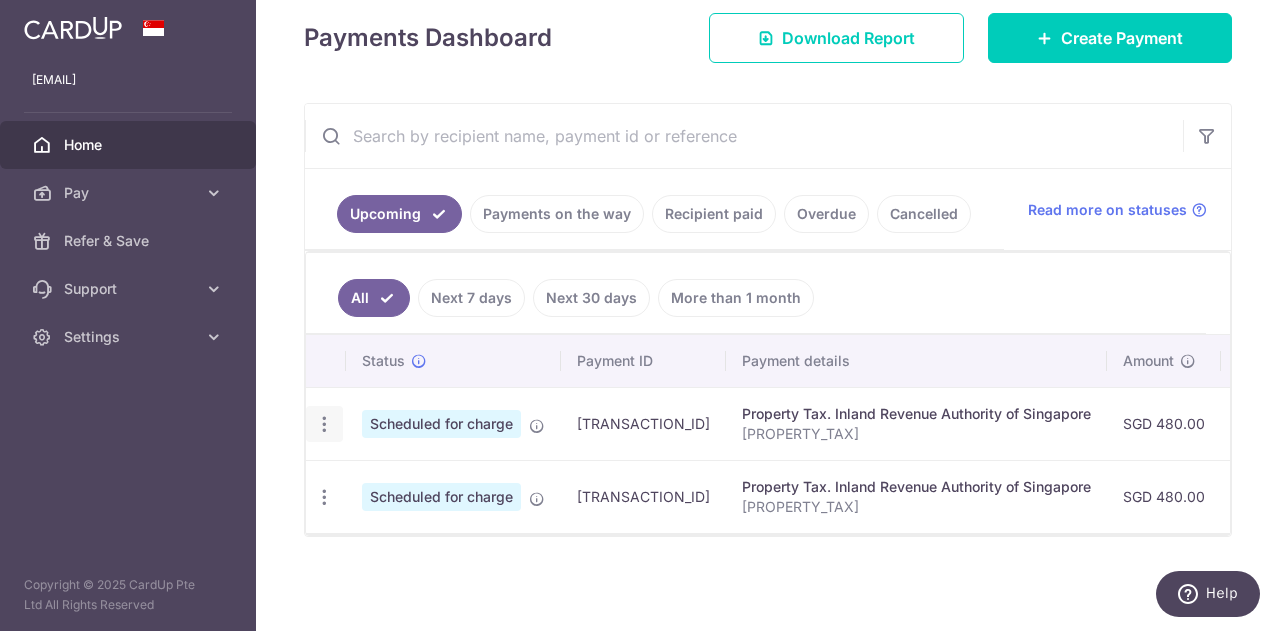 click at bounding box center [324, 424] 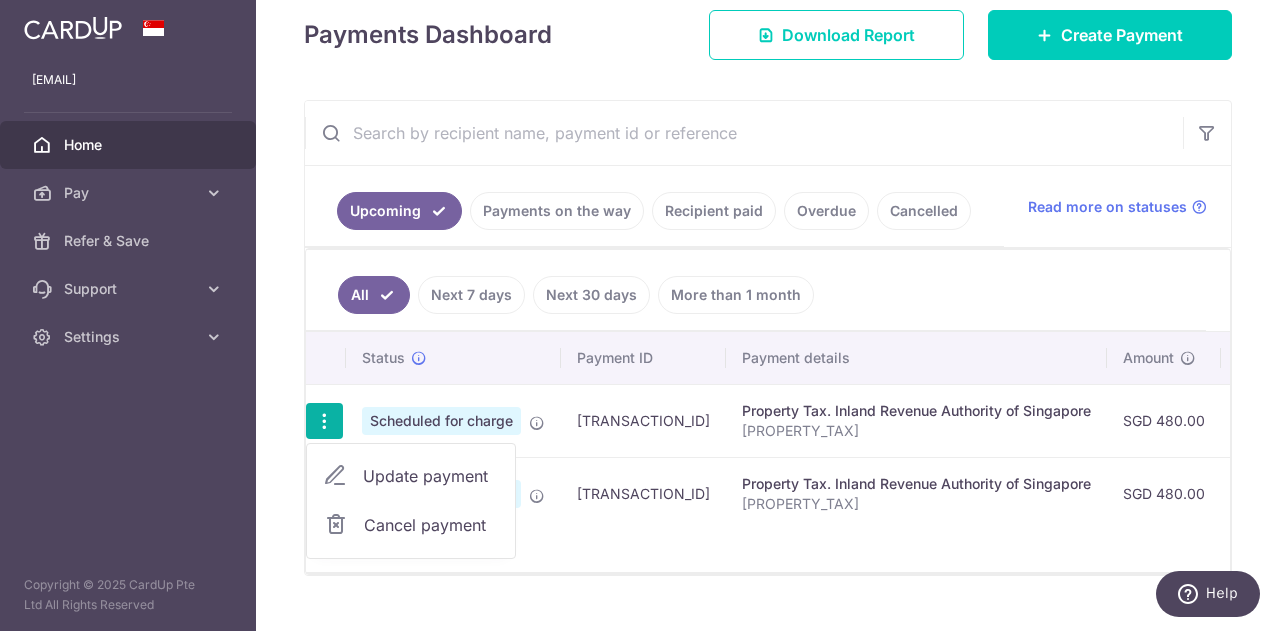 click at bounding box center (335, 476) 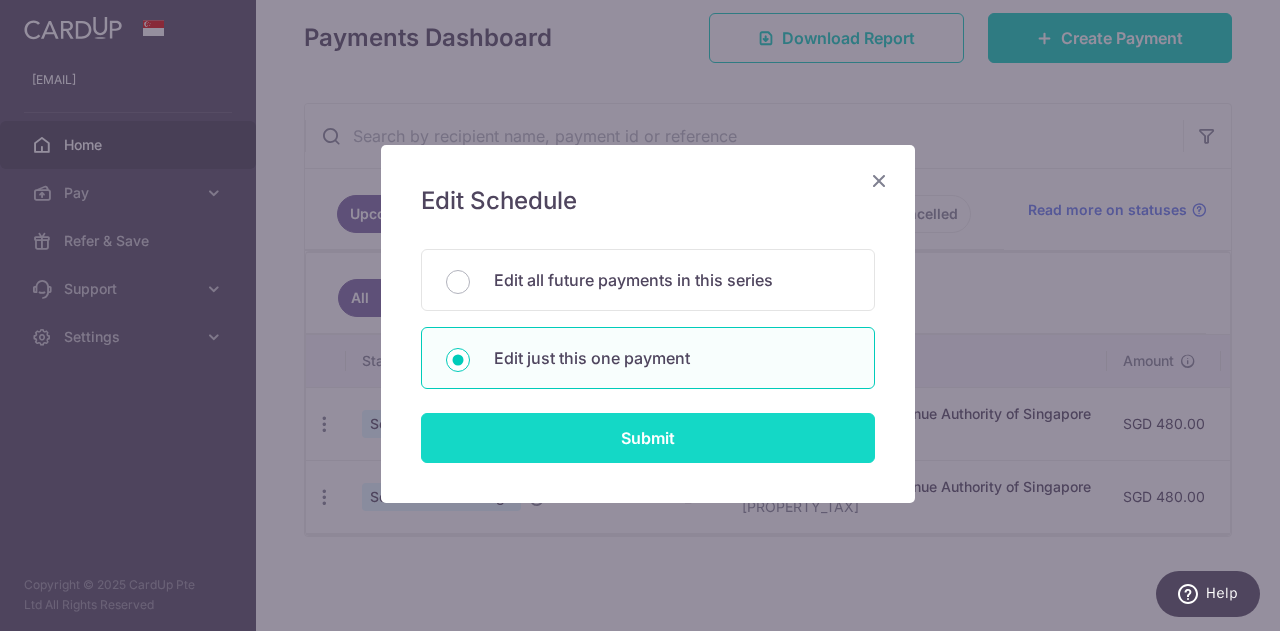 click on "Submit" at bounding box center [648, 438] 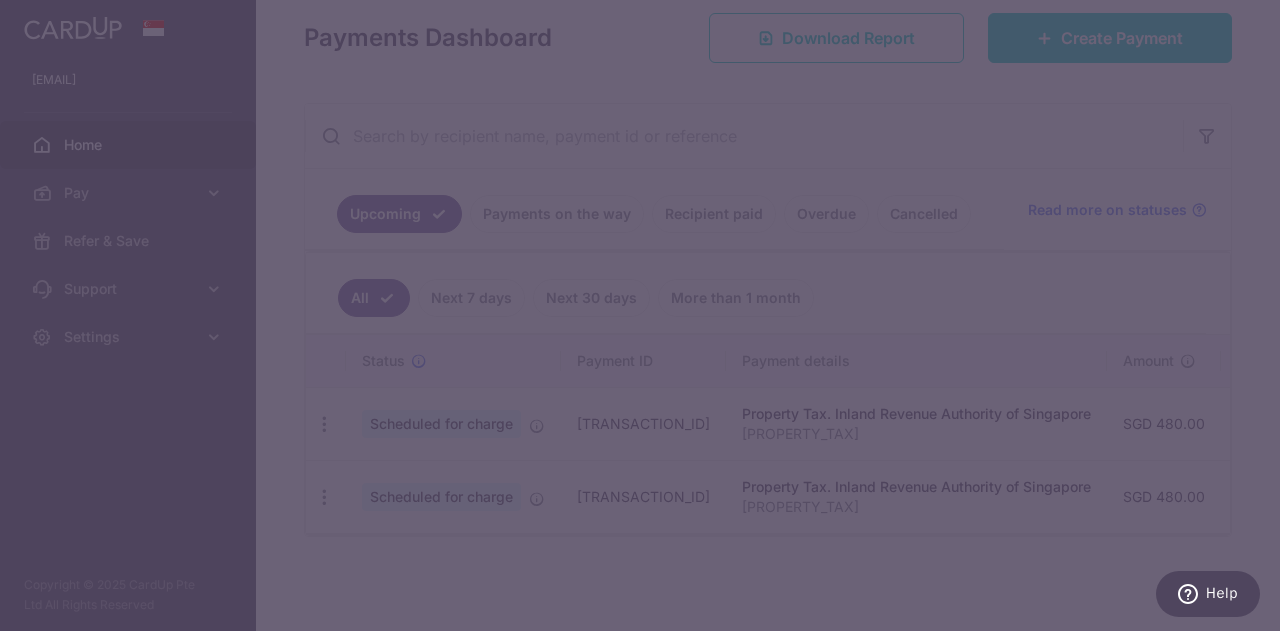 type on "REC185" 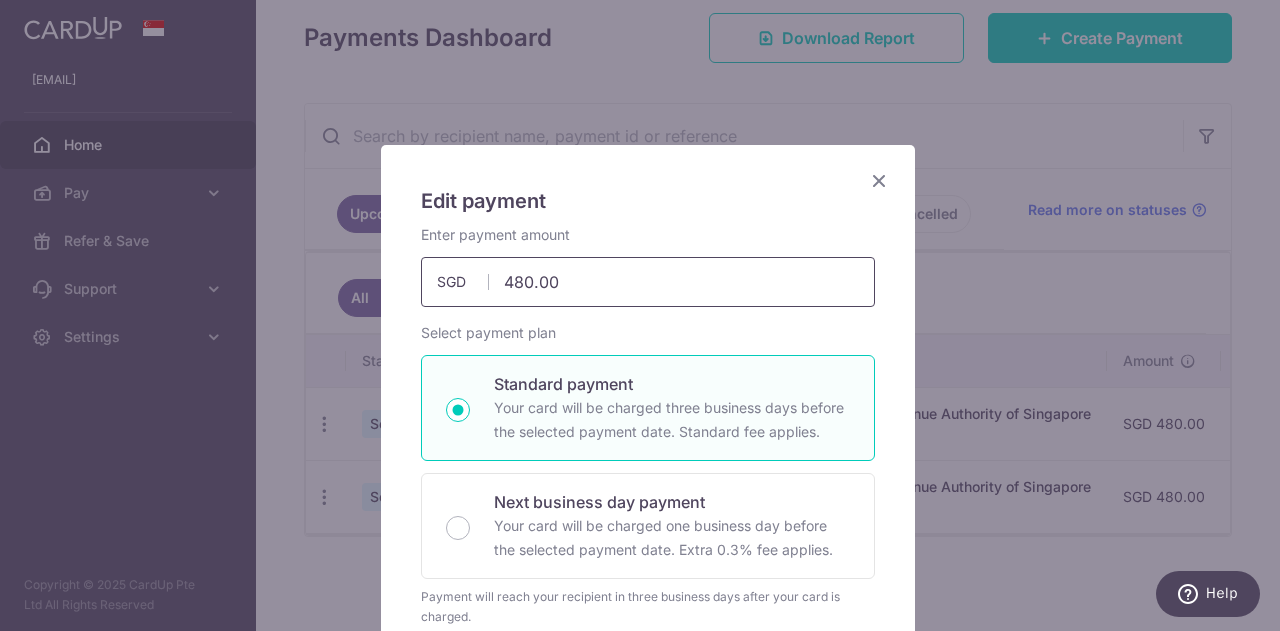 scroll, scrollTop: 500, scrollLeft: 0, axis: vertical 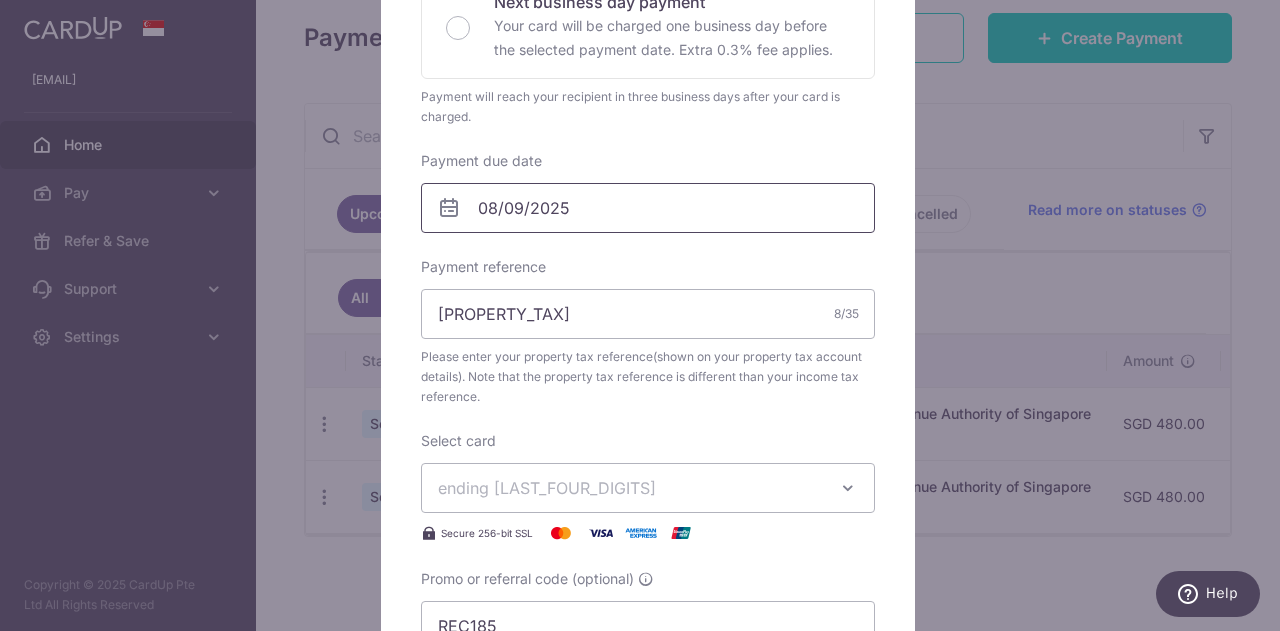 click on "08/09/2025" at bounding box center [648, 208] 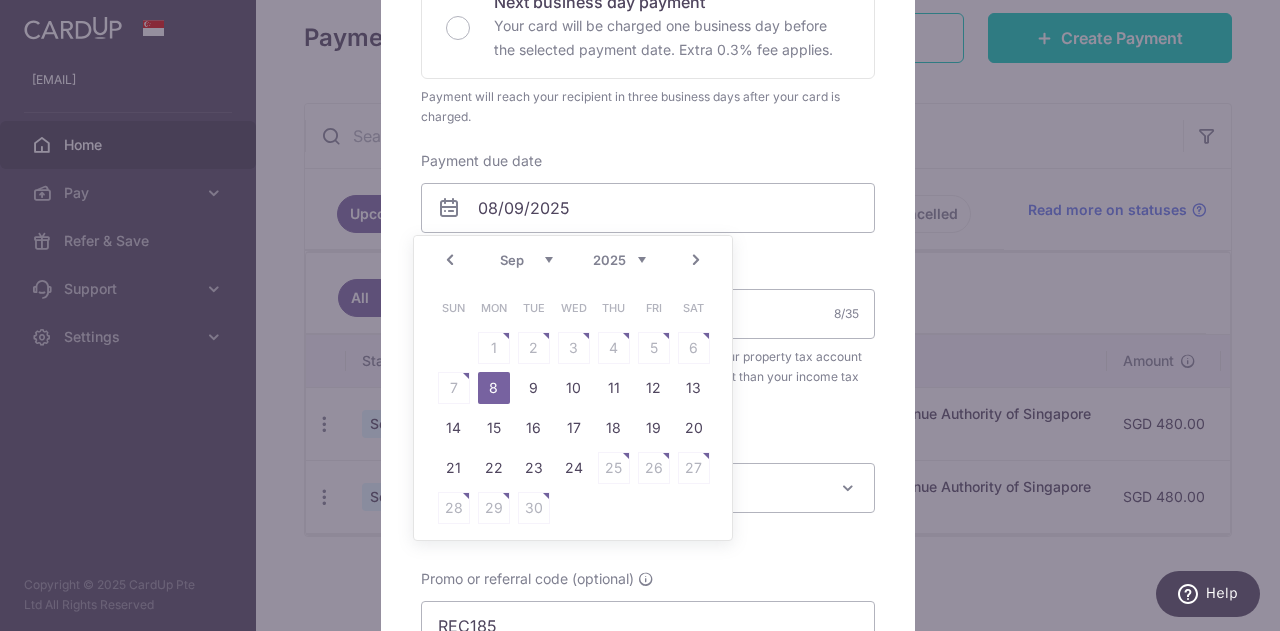 click on "Prev" at bounding box center [450, 260] 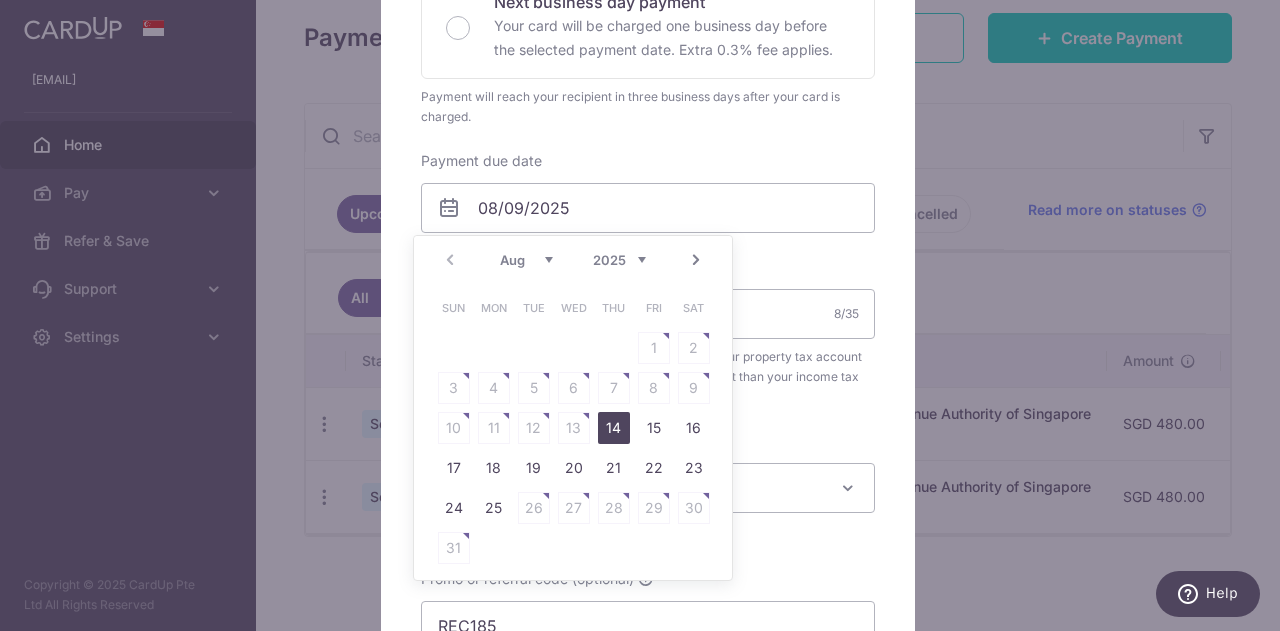 click on "14" at bounding box center (614, 428) 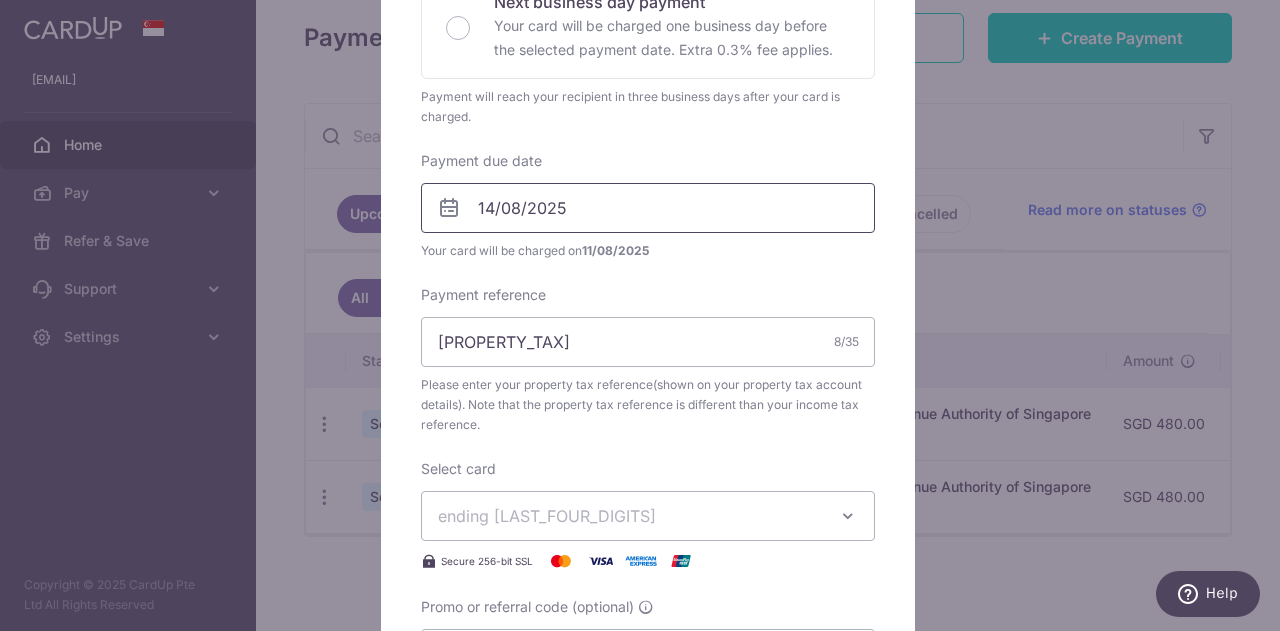 click on "14/08/2025" at bounding box center (648, 208) 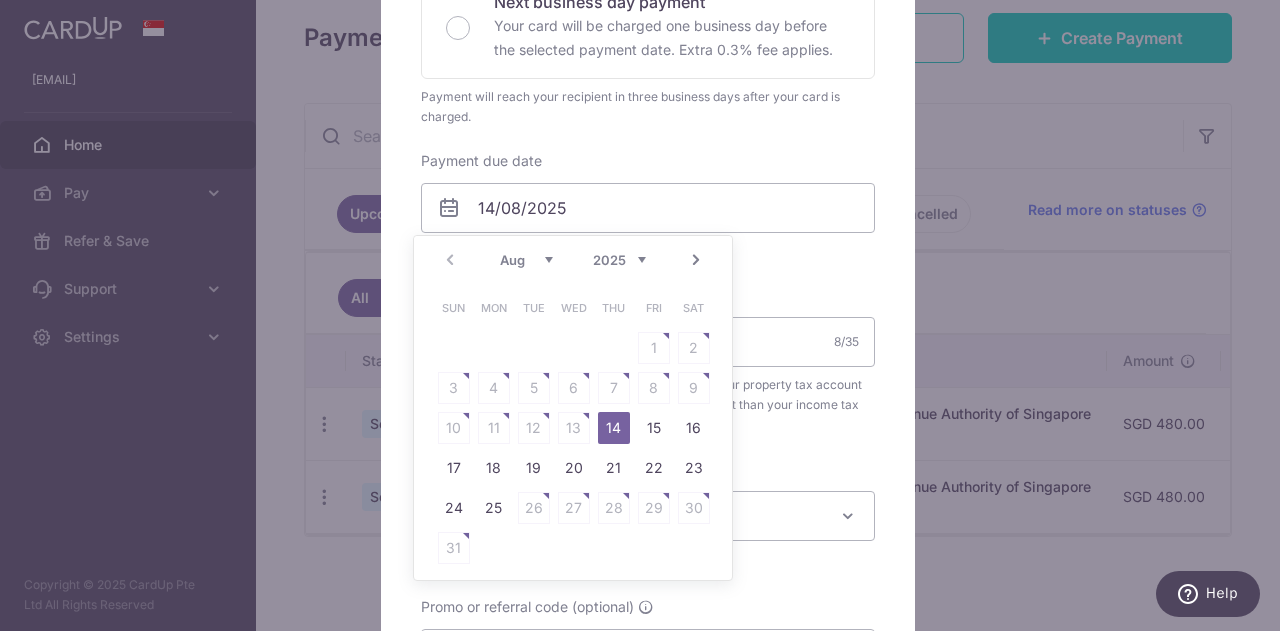 click on "Enter payment amount
480.00
480.00
SGD
To change the payment amount, please cancel this payment and create a new payment with updated supporting documents.
As the payment amount is large, for your account security we will send you a notification via SMS and email on the payment charge date requiring your response to confirm the charge.
Select payment plan
Standard payment
here" at bounding box center [648, 202] 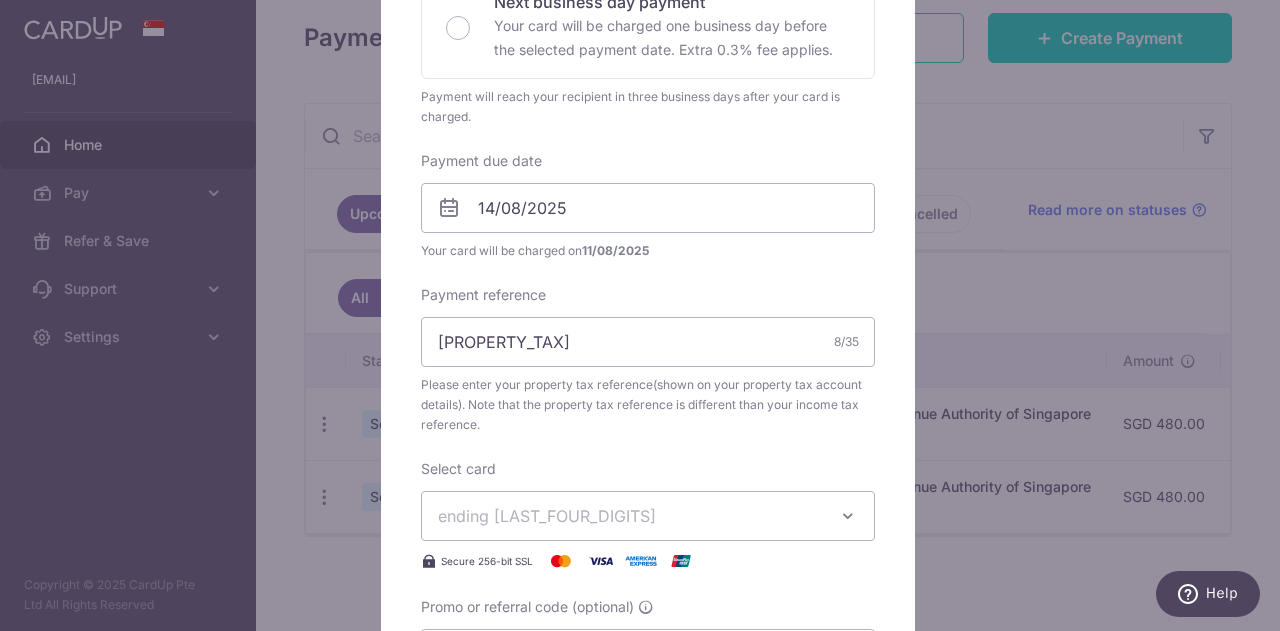 scroll, scrollTop: 700, scrollLeft: 0, axis: vertical 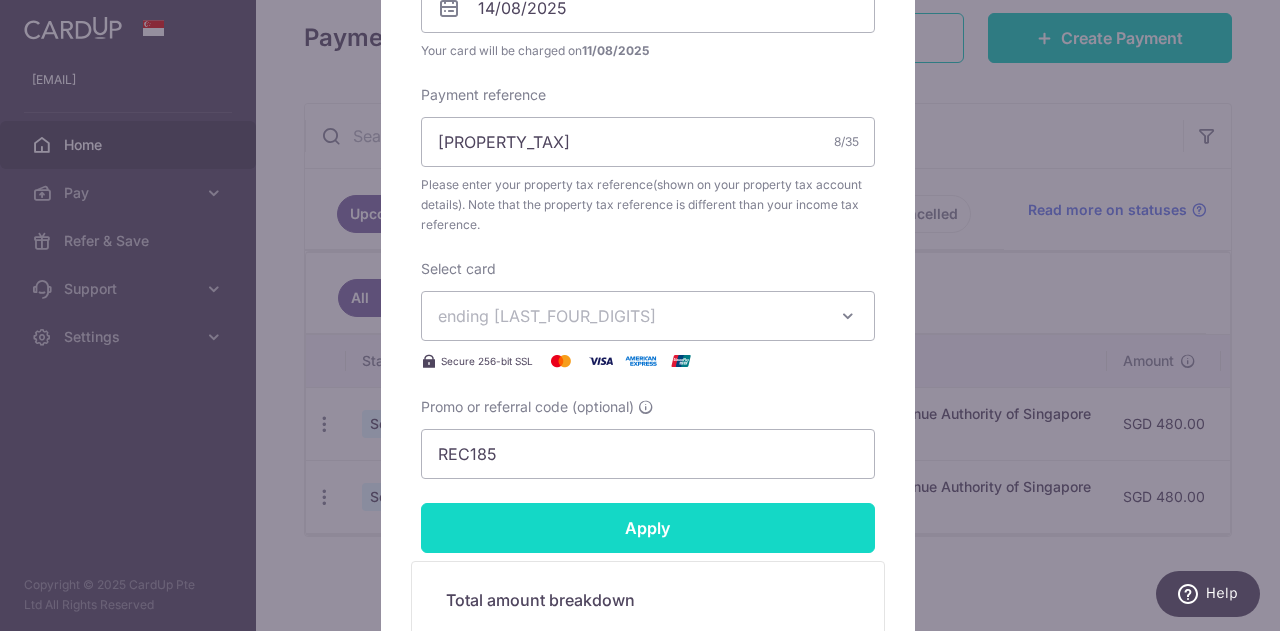 click on "Apply" at bounding box center [648, 528] 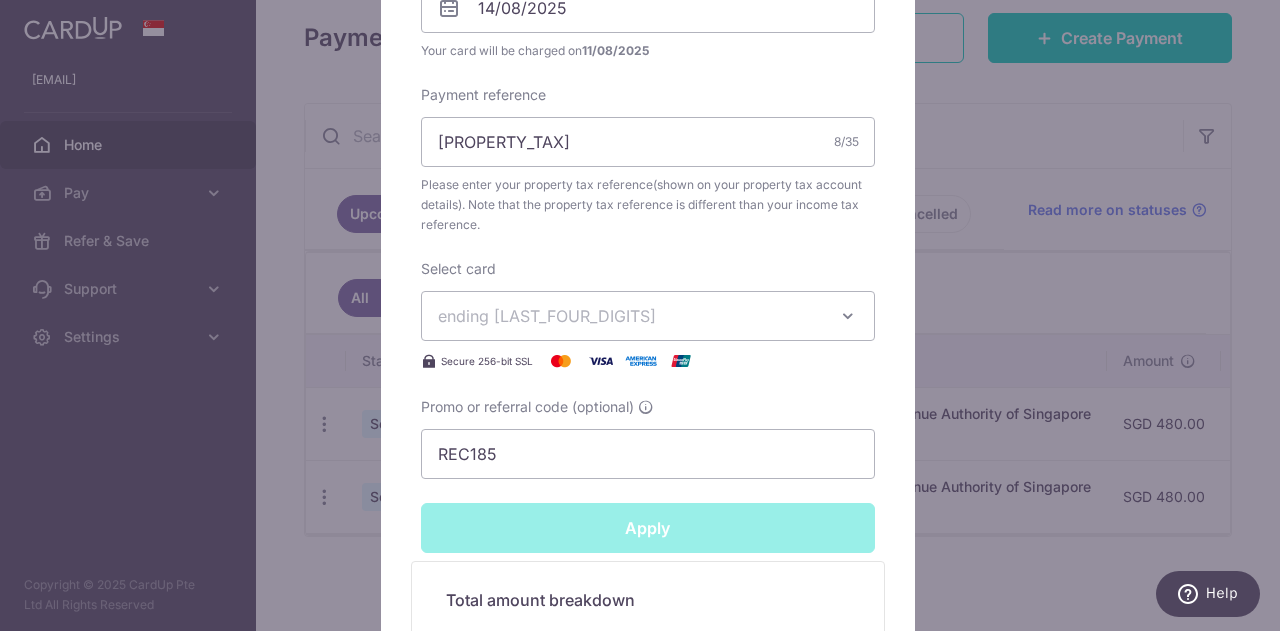type on "Successfully Applied" 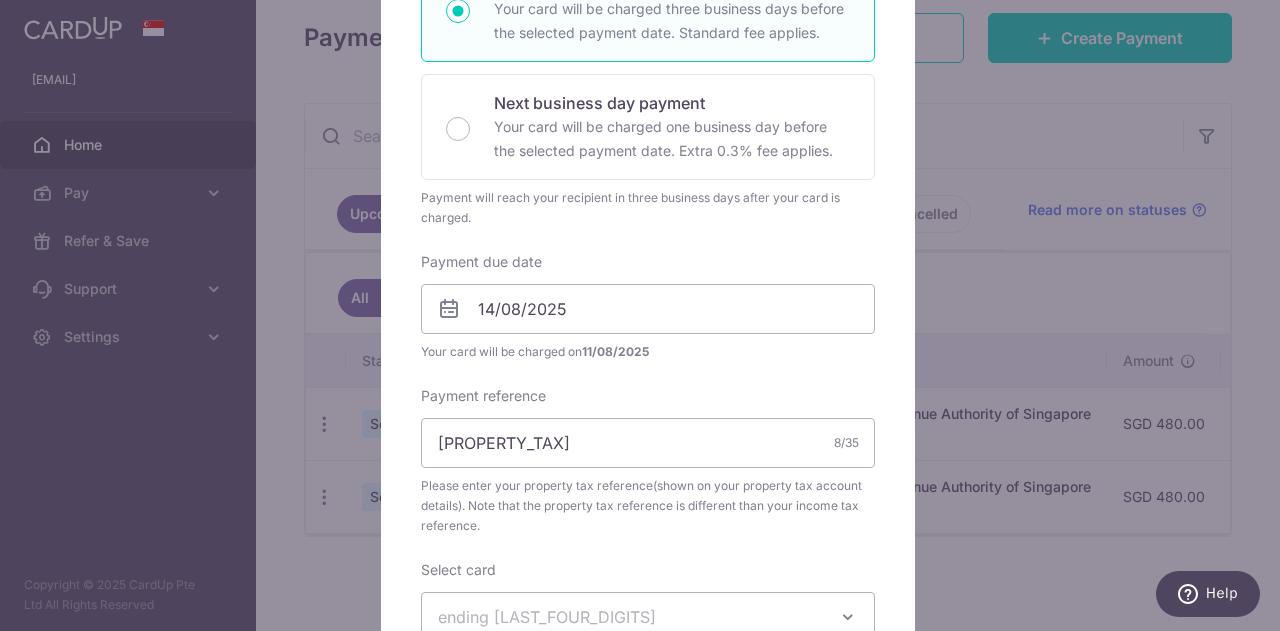 scroll, scrollTop: 69, scrollLeft: 0, axis: vertical 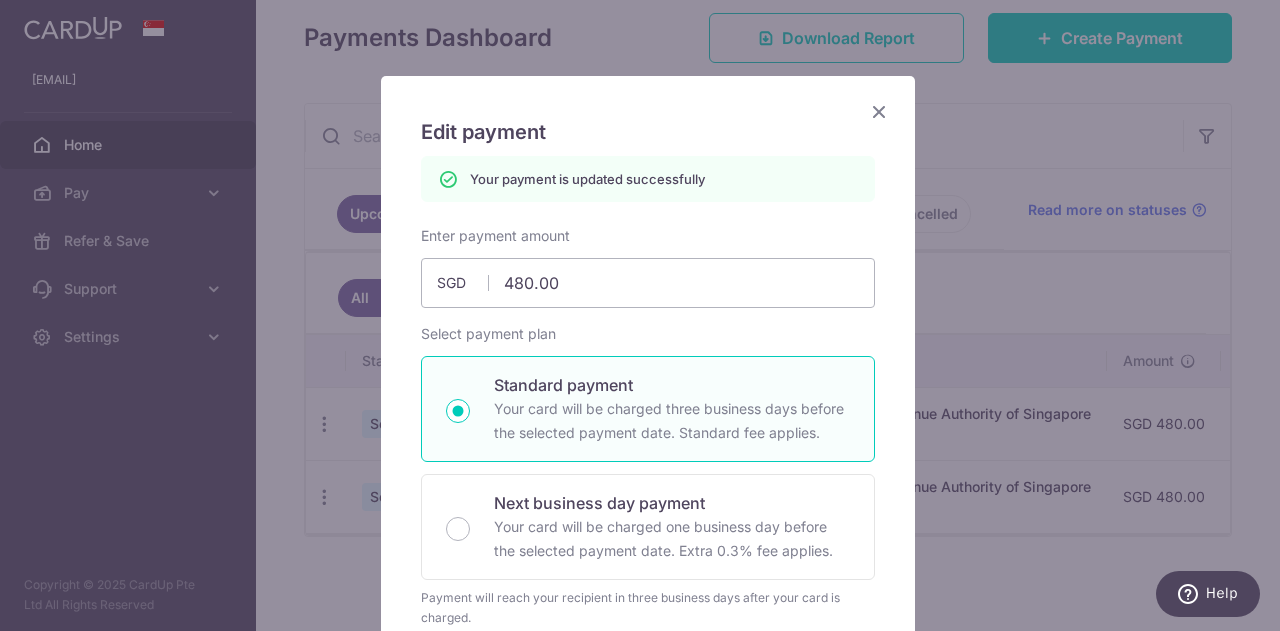 click at bounding box center [879, 111] 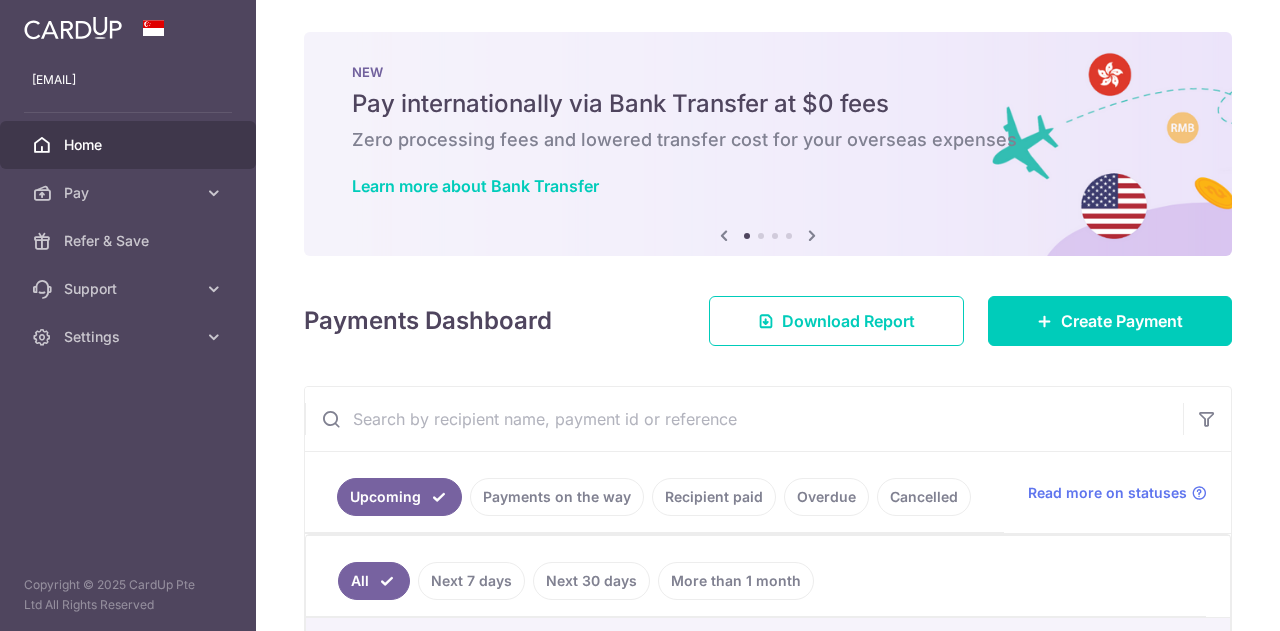 scroll, scrollTop: 0, scrollLeft: 0, axis: both 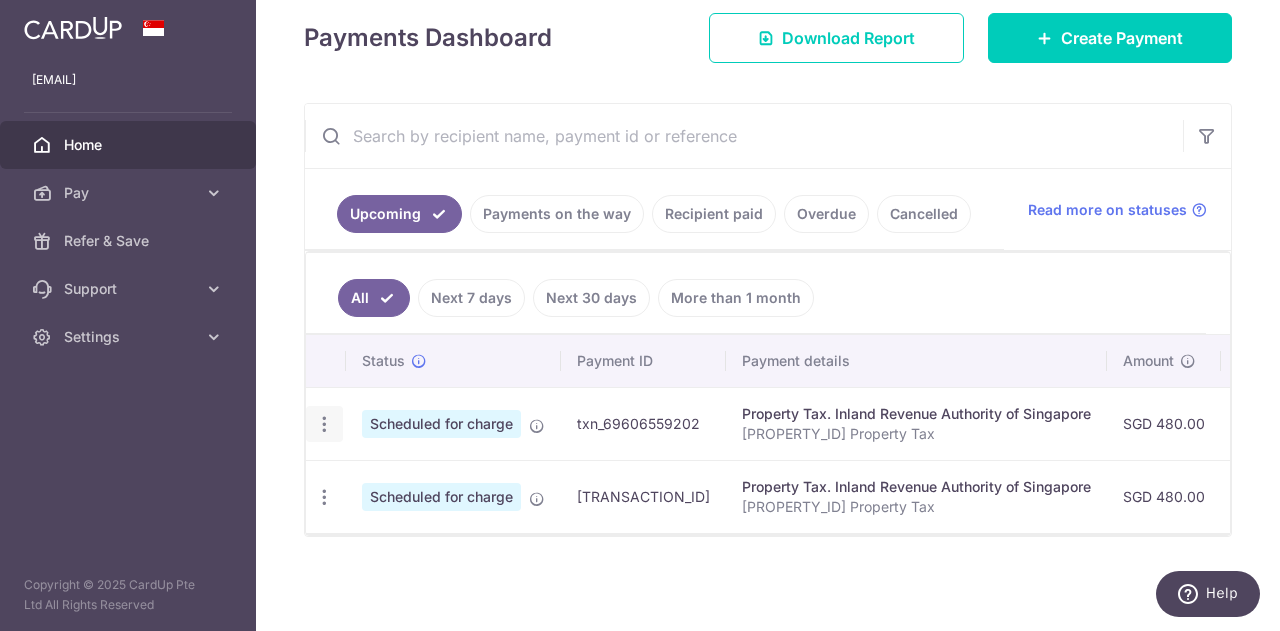 click at bounding box center (324, 424) 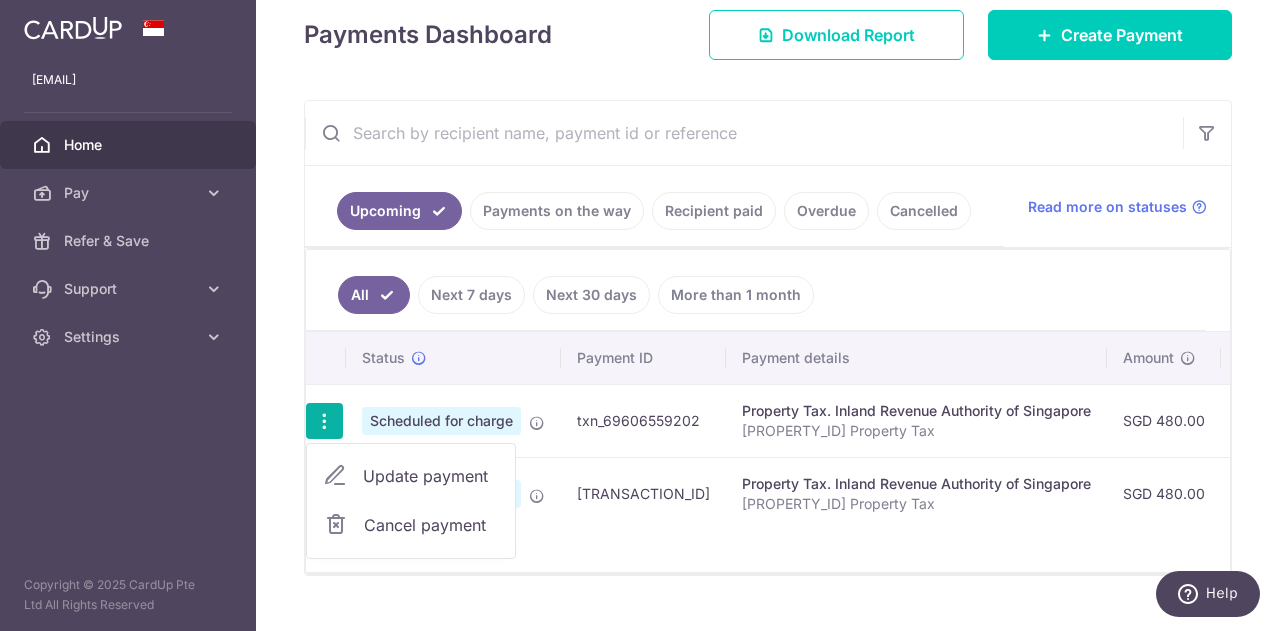 click on "Update payment" at bounding box center (411, 476) 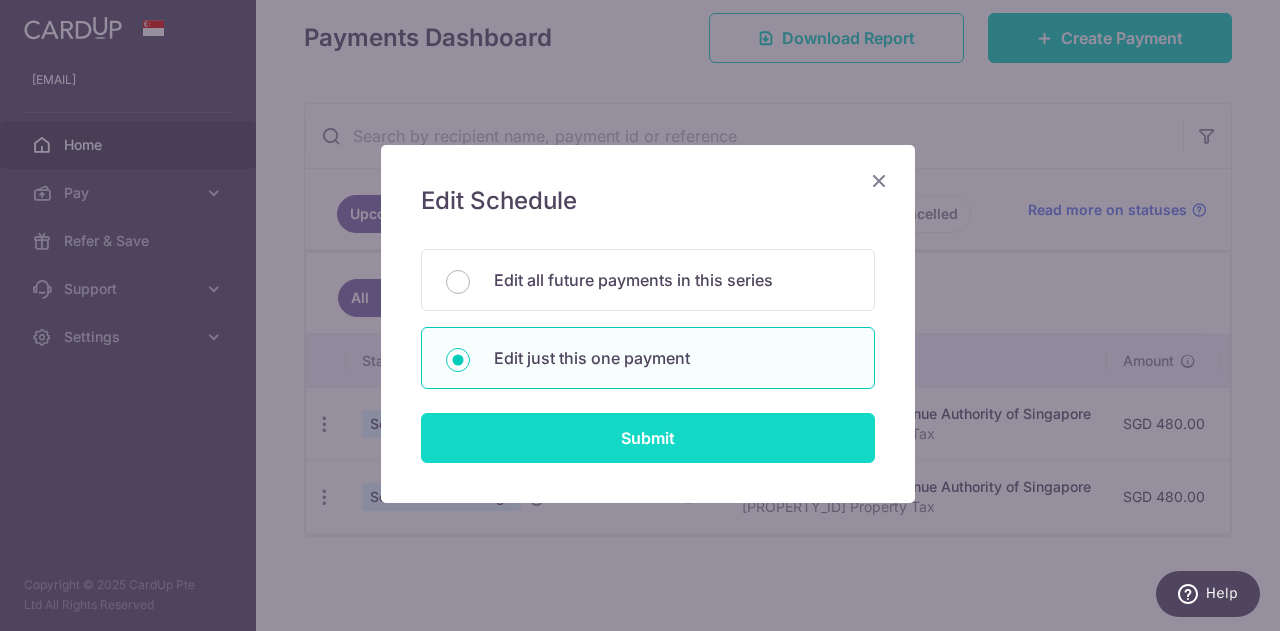 click on "Submit" at bounding box center [648, 438] 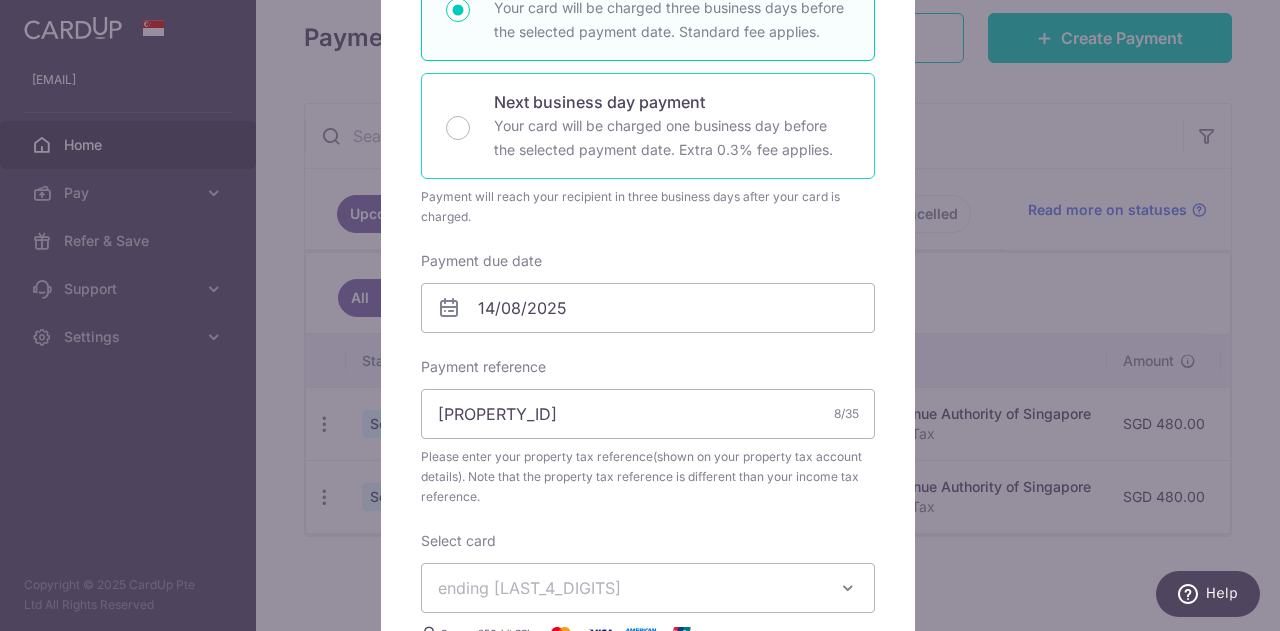 scroll, scrollTop: 0, scrollLeft: 0, axis: both 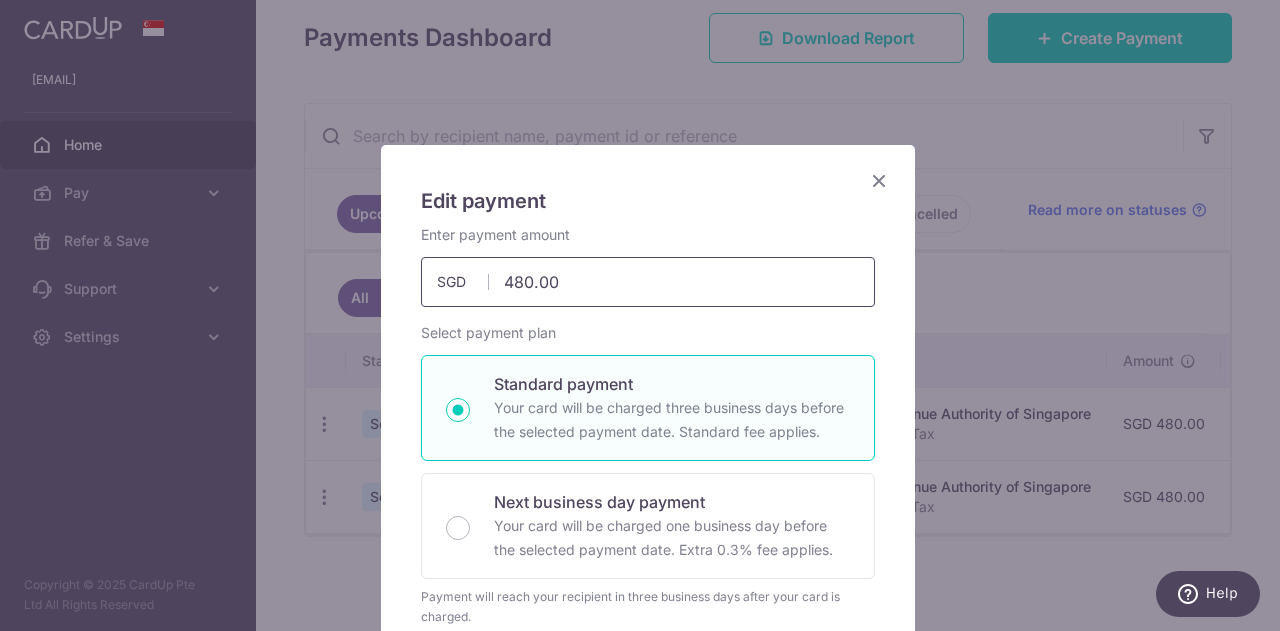 click on "480.00" at bounding box center [648, 282] 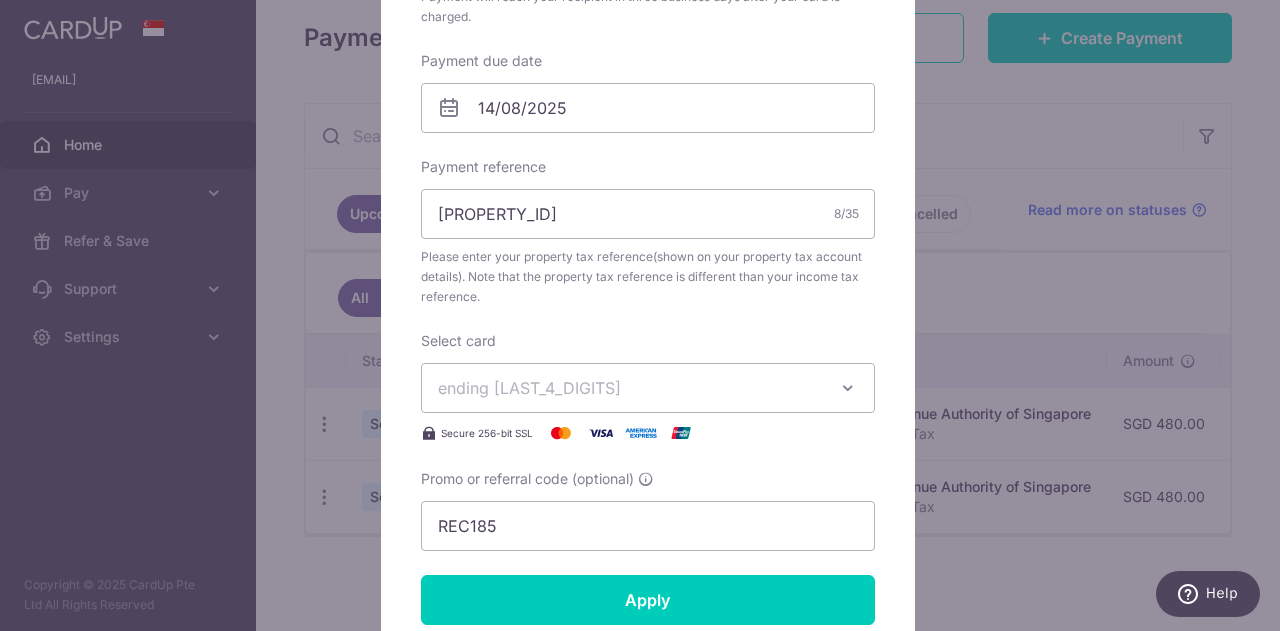 scroll, scrollTop: 800, scrollLeft: 0, axis: vertical 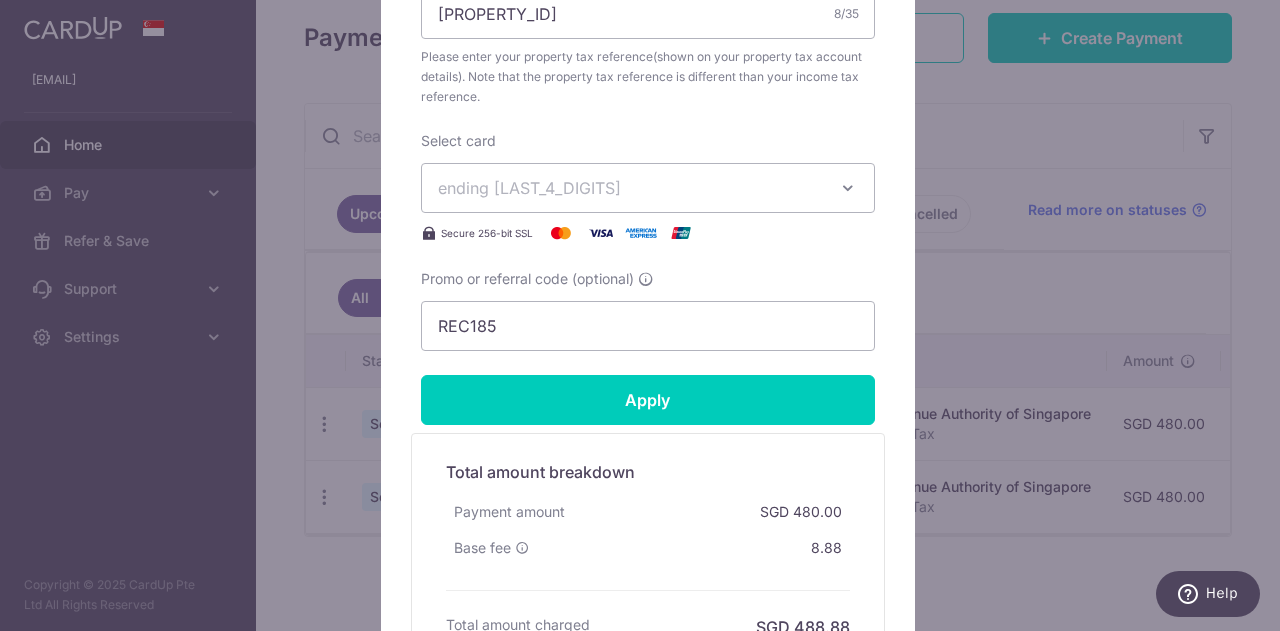 type on "672.00" 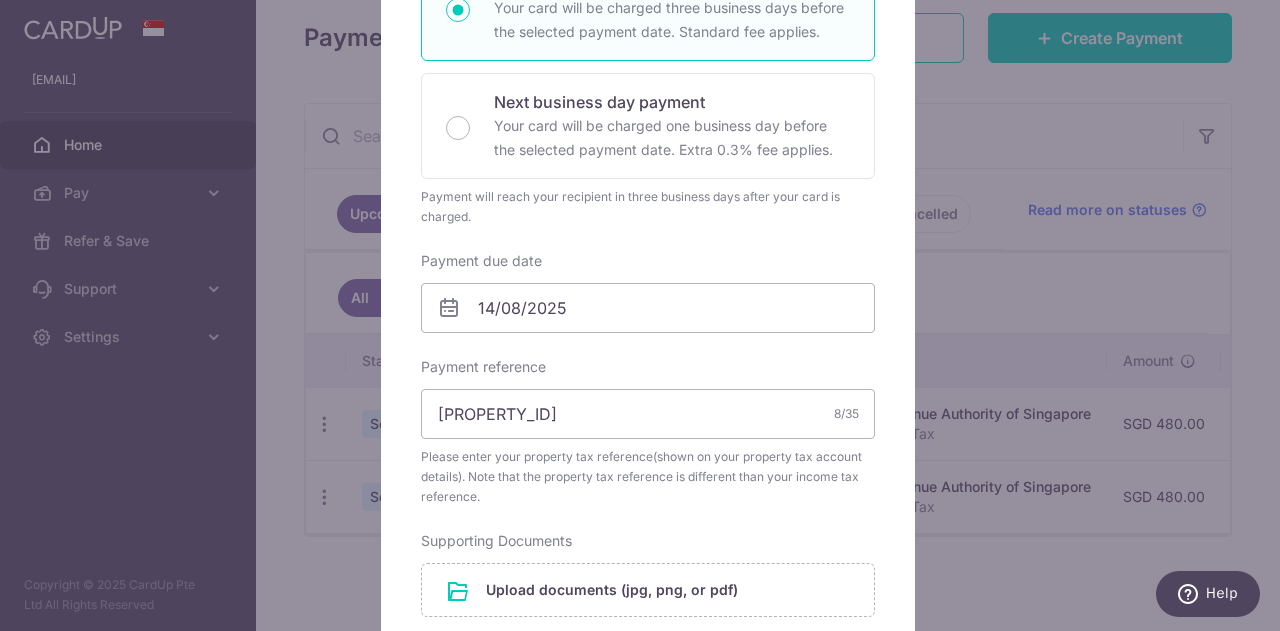 scroll, scrollTop: 600, scrollLeft: 0, axis: vertical 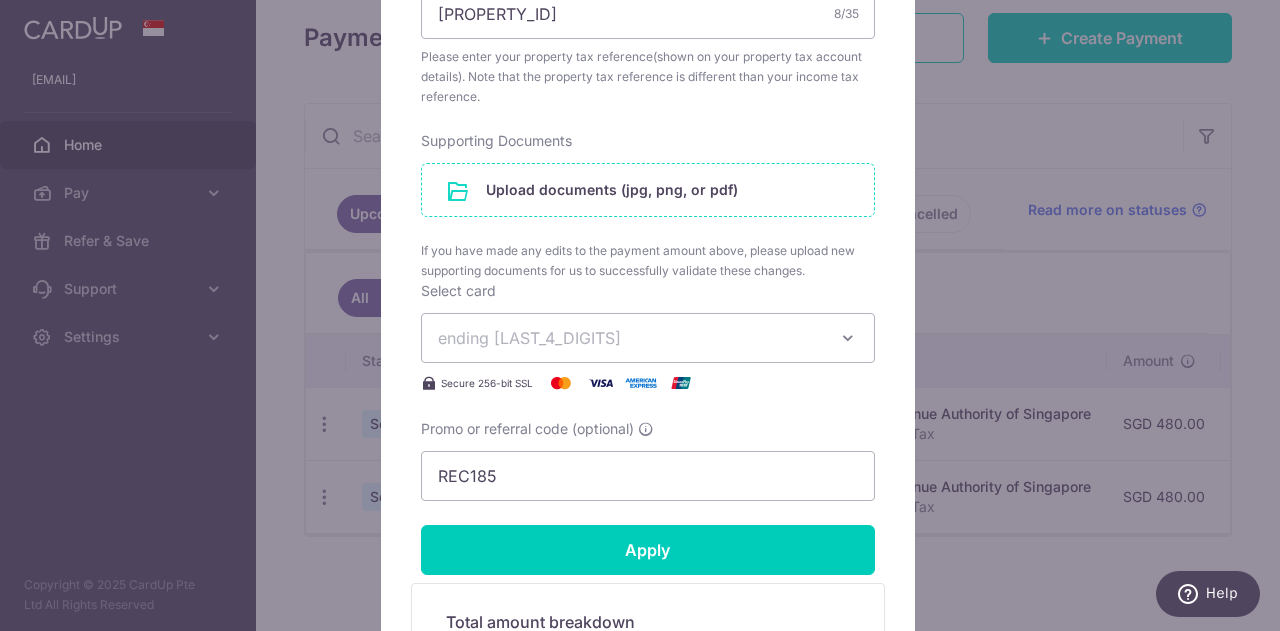 click at bounding box center (648, 190) 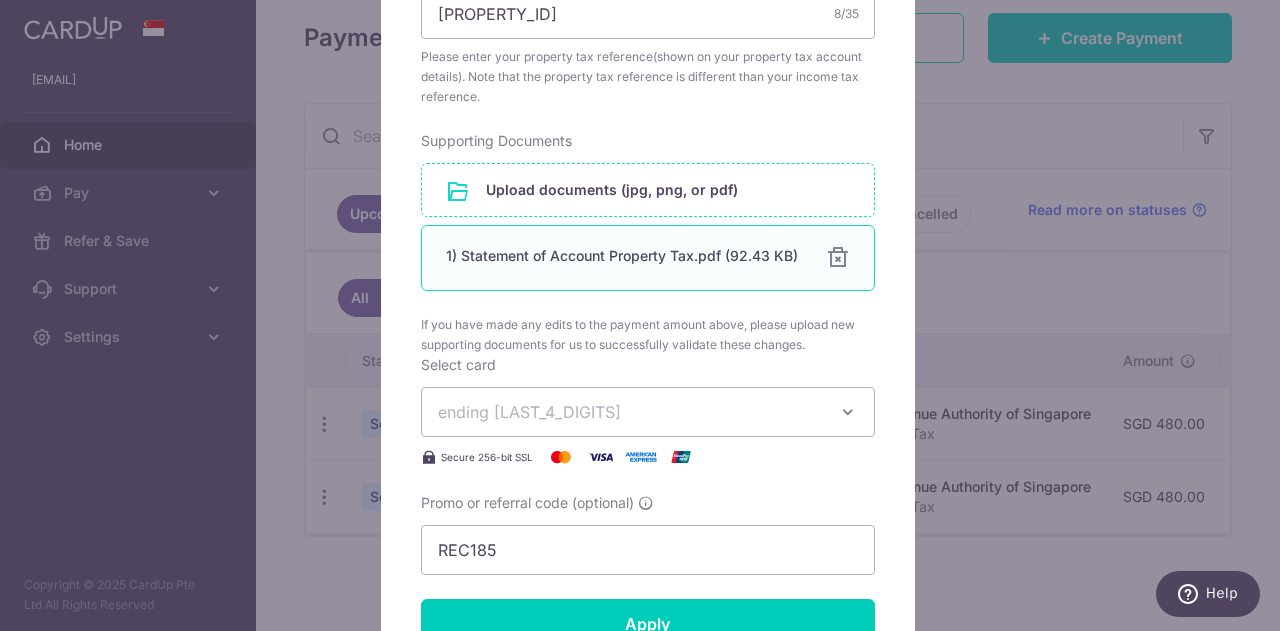 scroll, scrollTop: 1000, scrollLeft: 0, axis: vertical 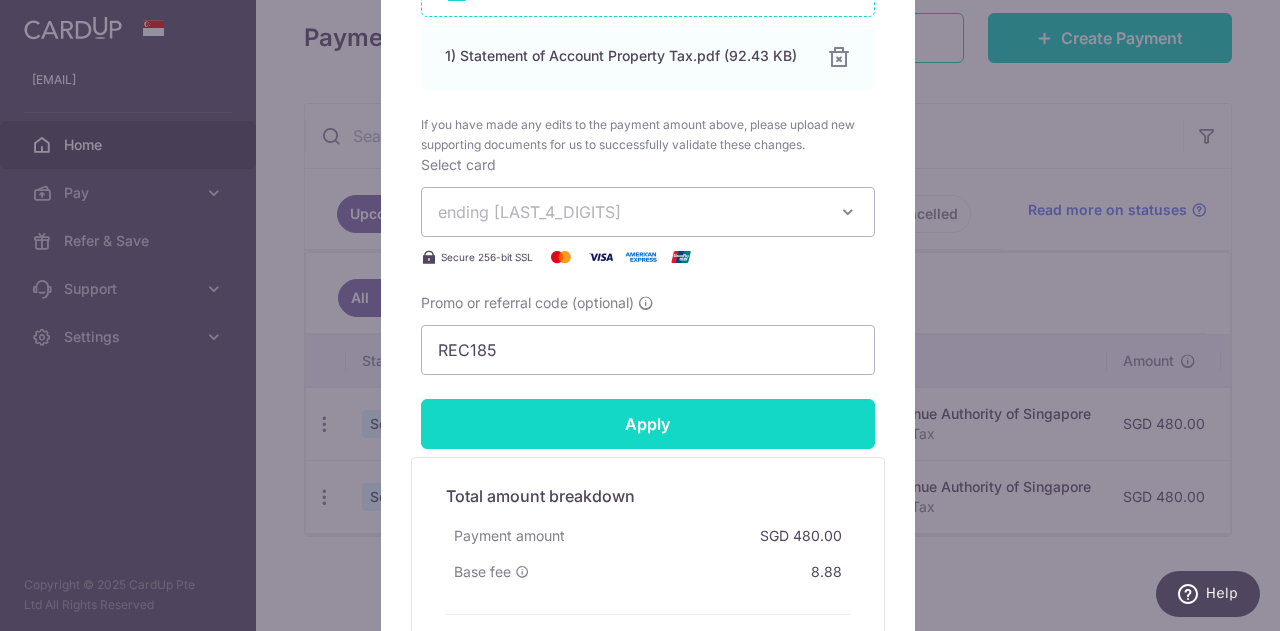 click on "Apply" at bounding box center [648, 424] 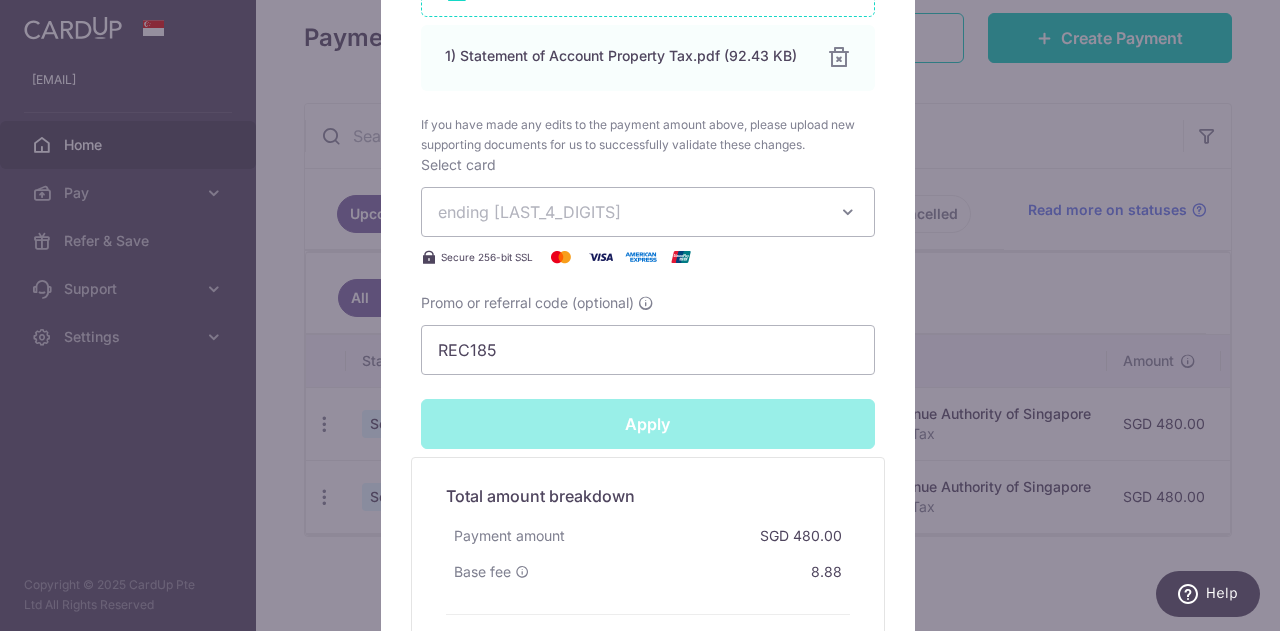 type on "Successfully Applied" 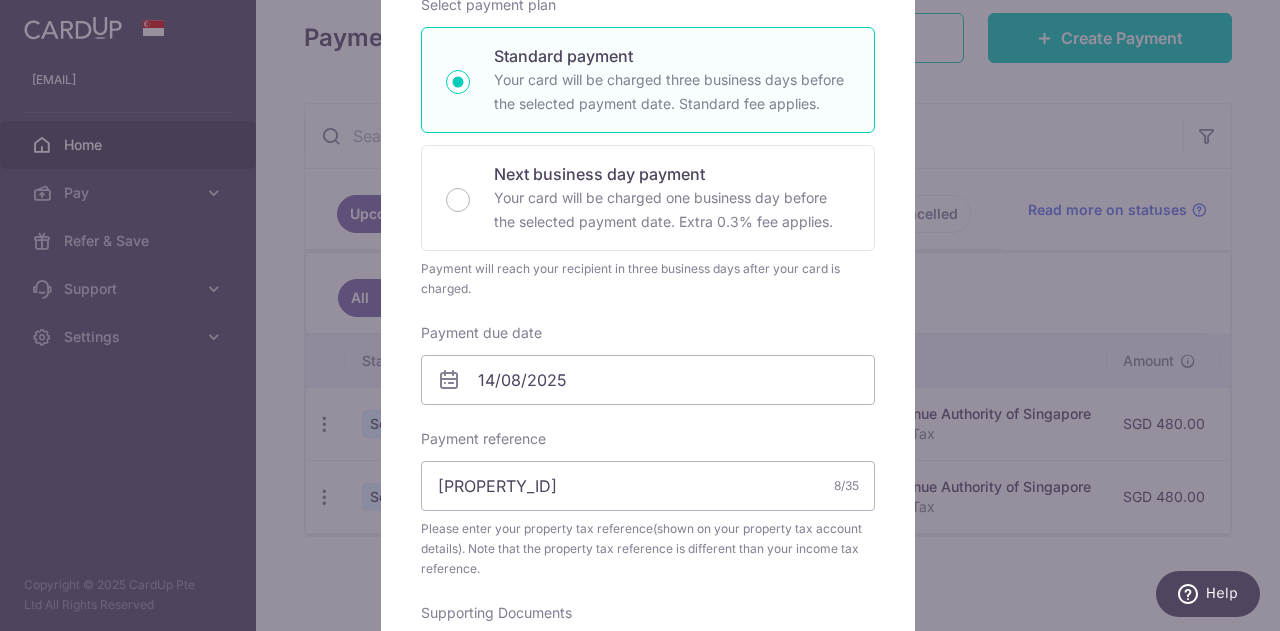 scroll, scrollTop: 0, scrollLeft: 0, axis: both 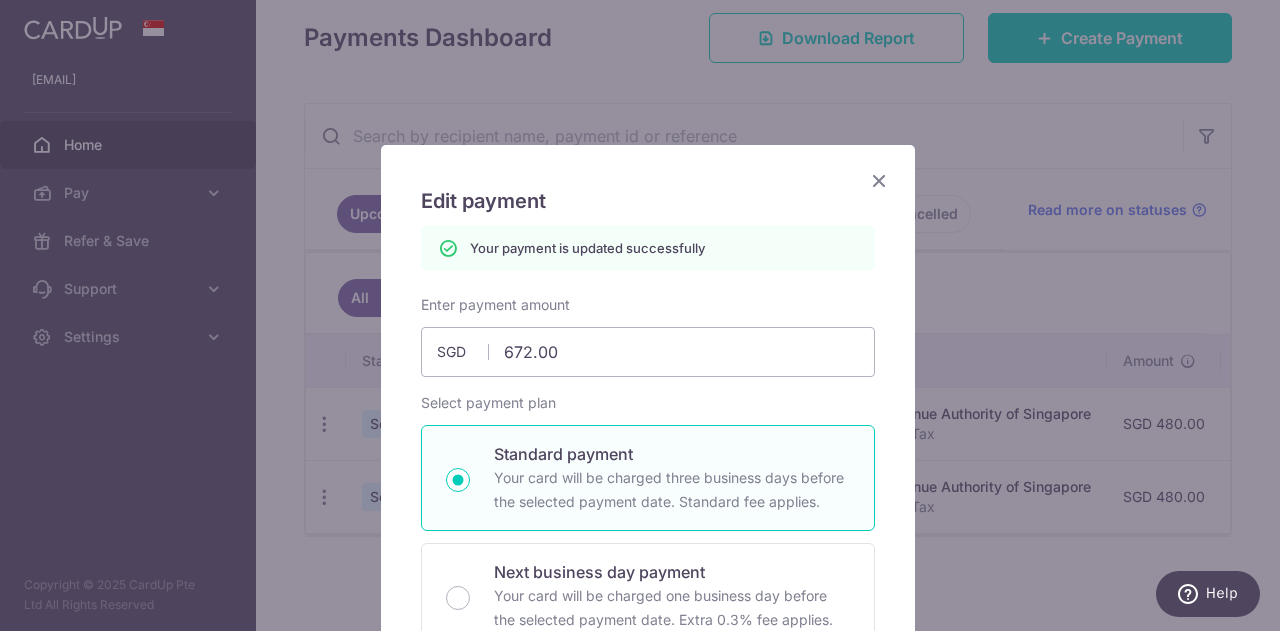 click at bounding box center [879, 180] 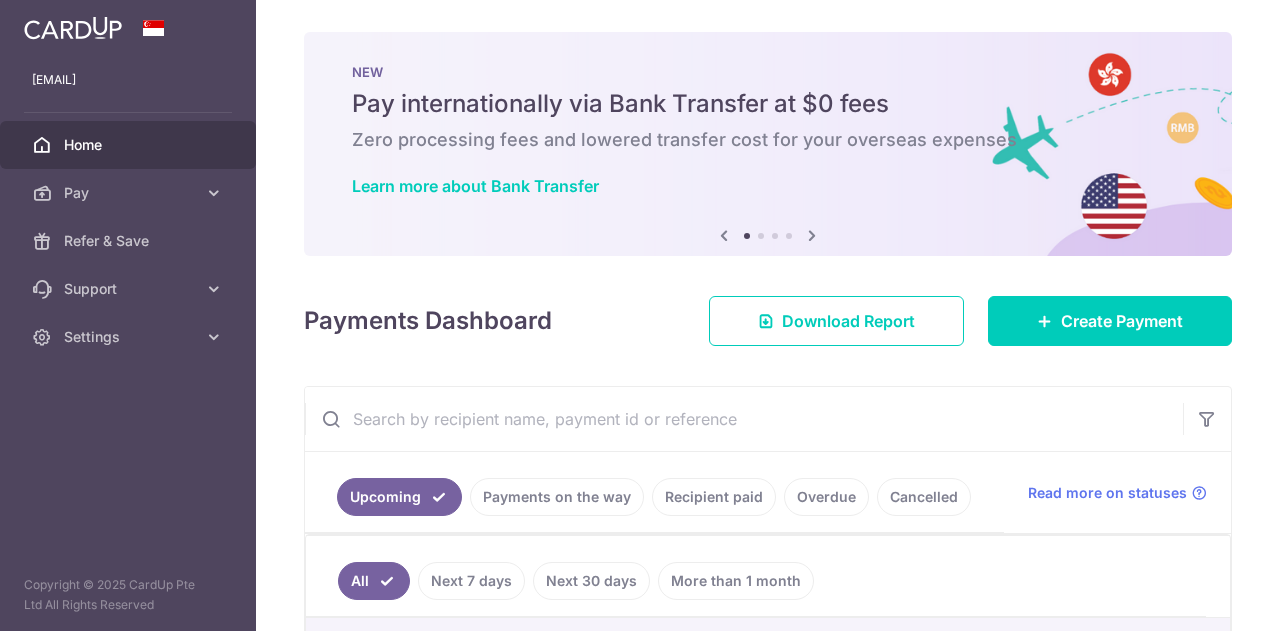 scroll, scrollTop: 0, scrollLeft: 0, axis: both 